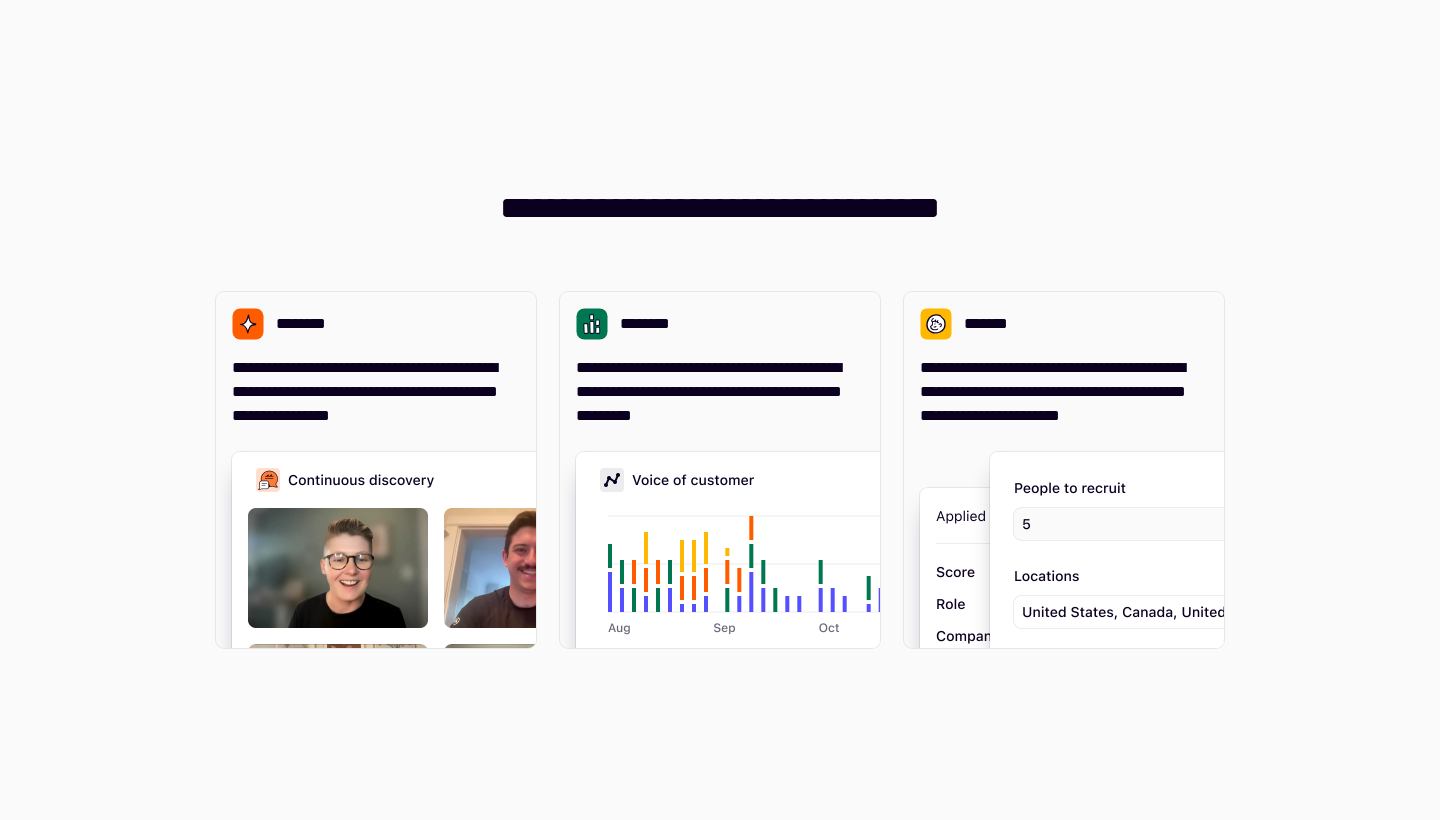 scroll, scrollTop: 0, scrollLeft: 0, axis: both 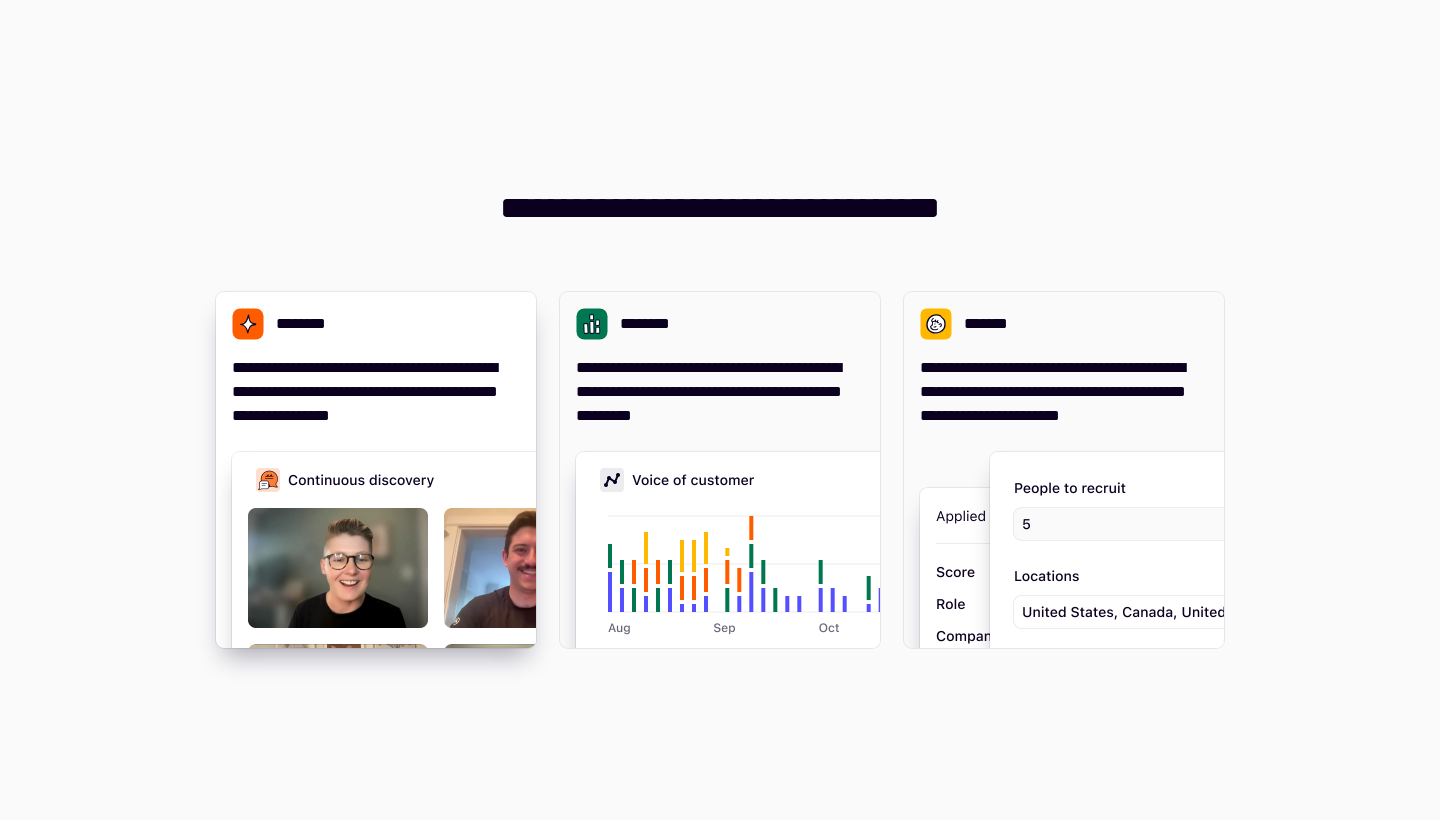 click on "**********" at bounding box center (376, 360) 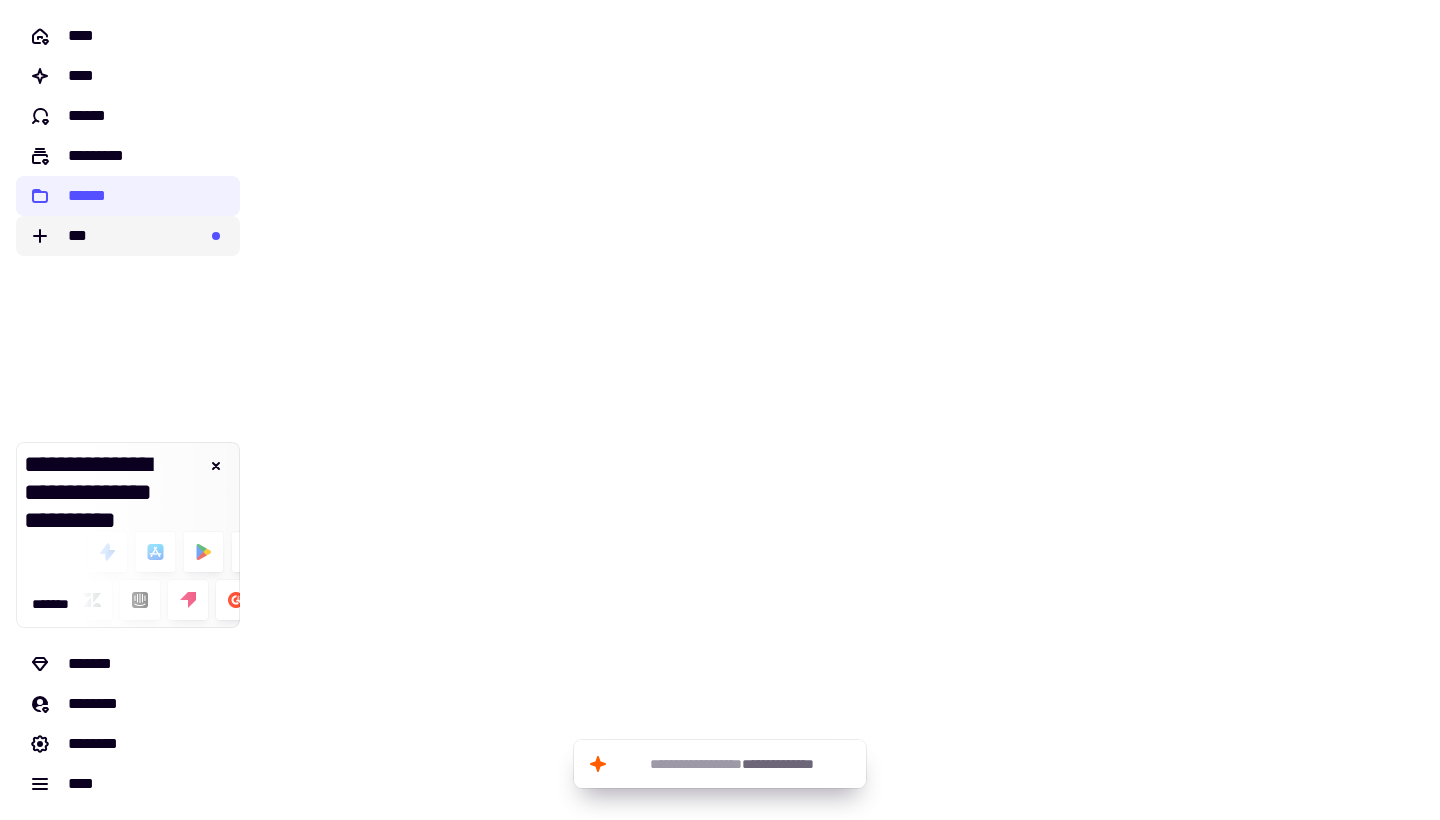 click on "***" 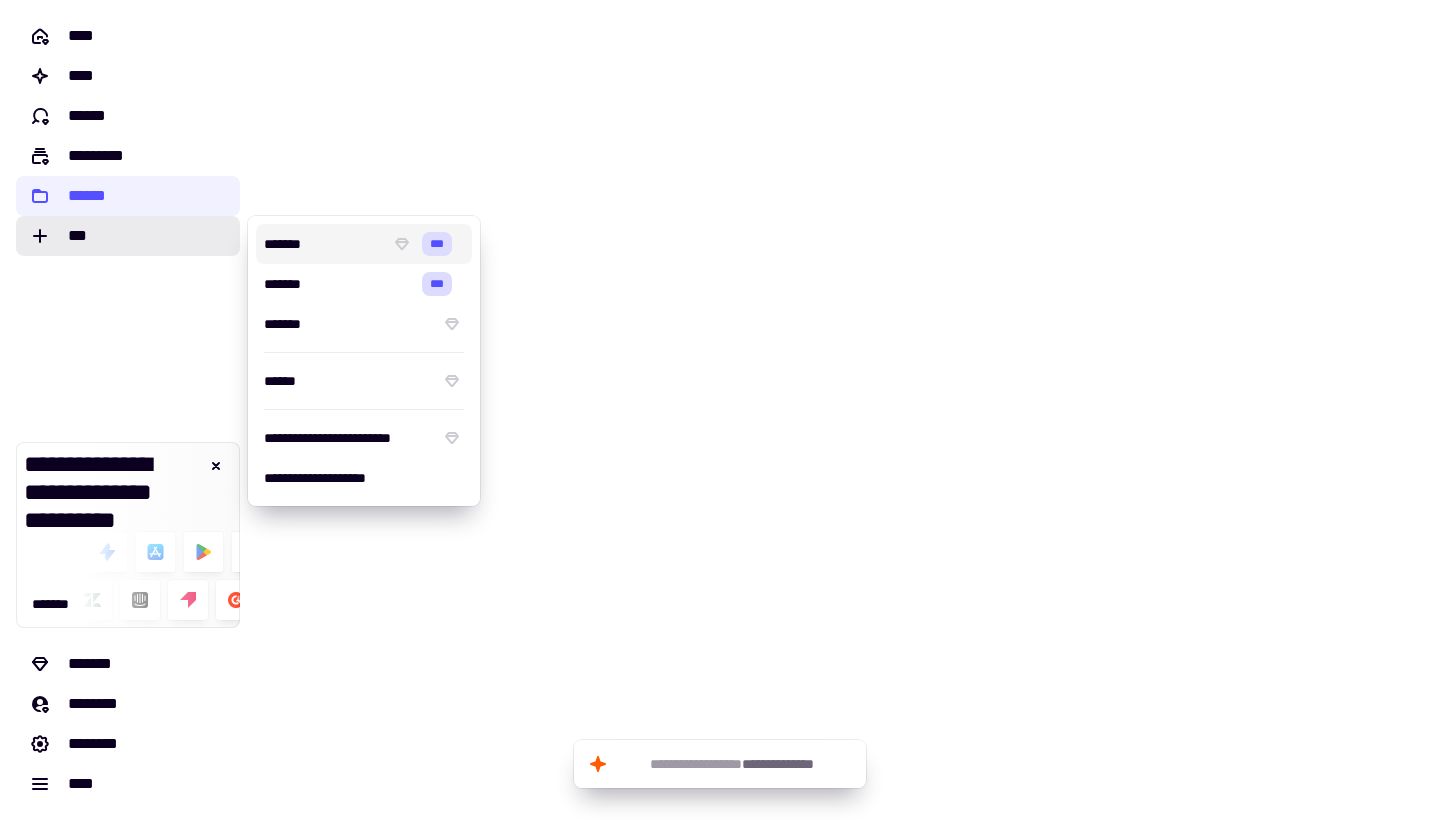 click on "*******" at bounding box center (323, 244) 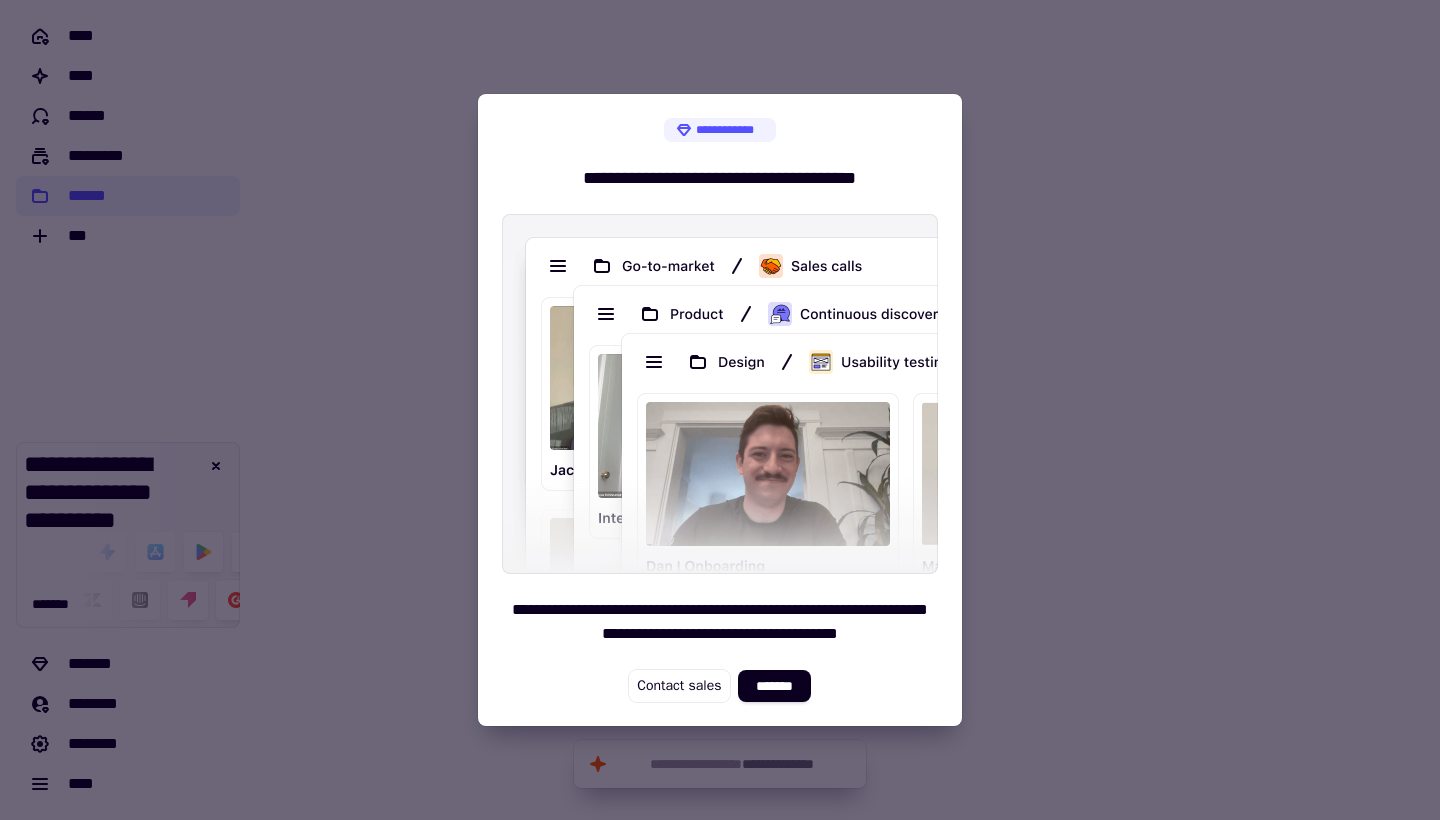 click at bounding box center (720, 410) 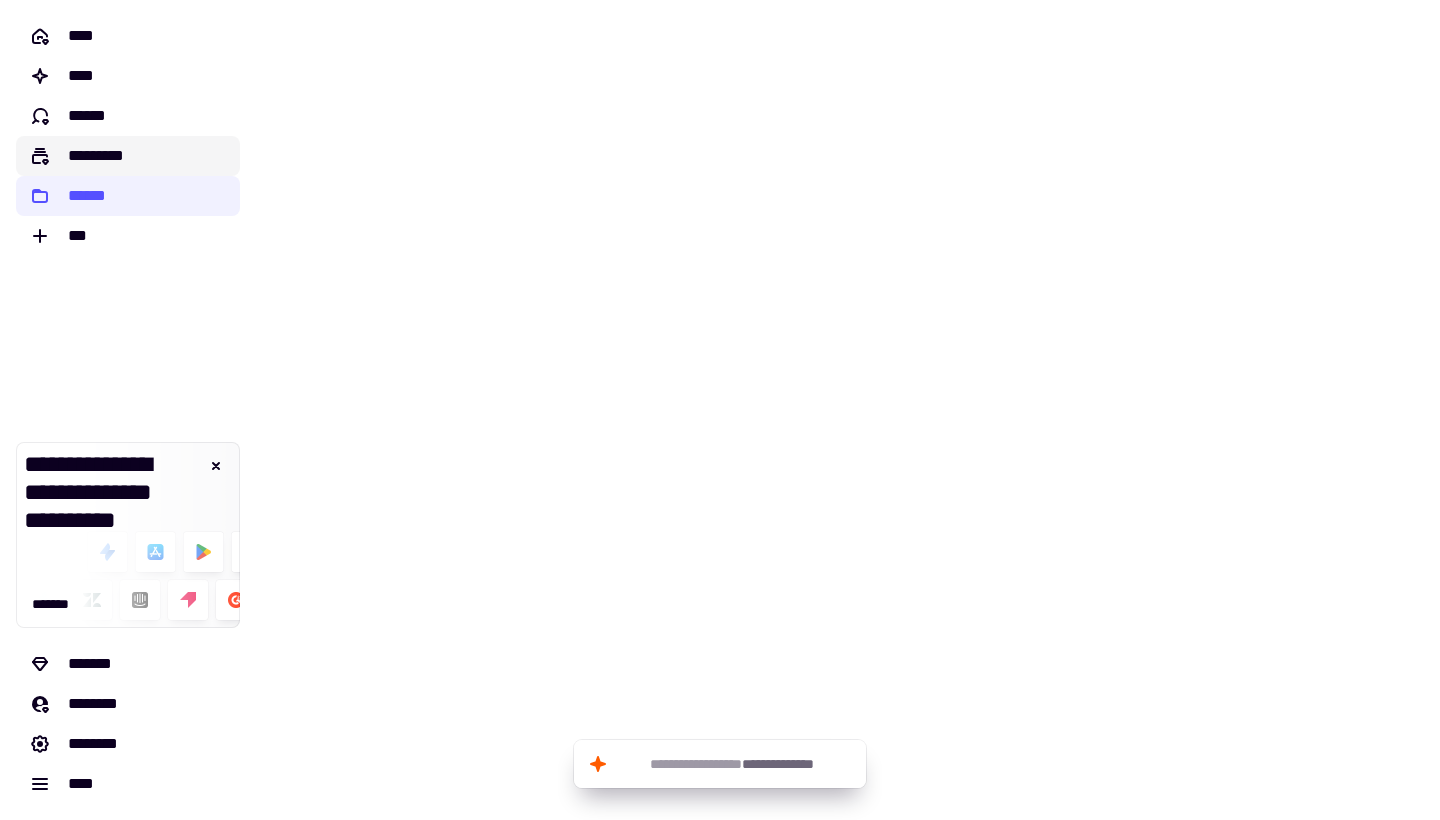 click on "*********" 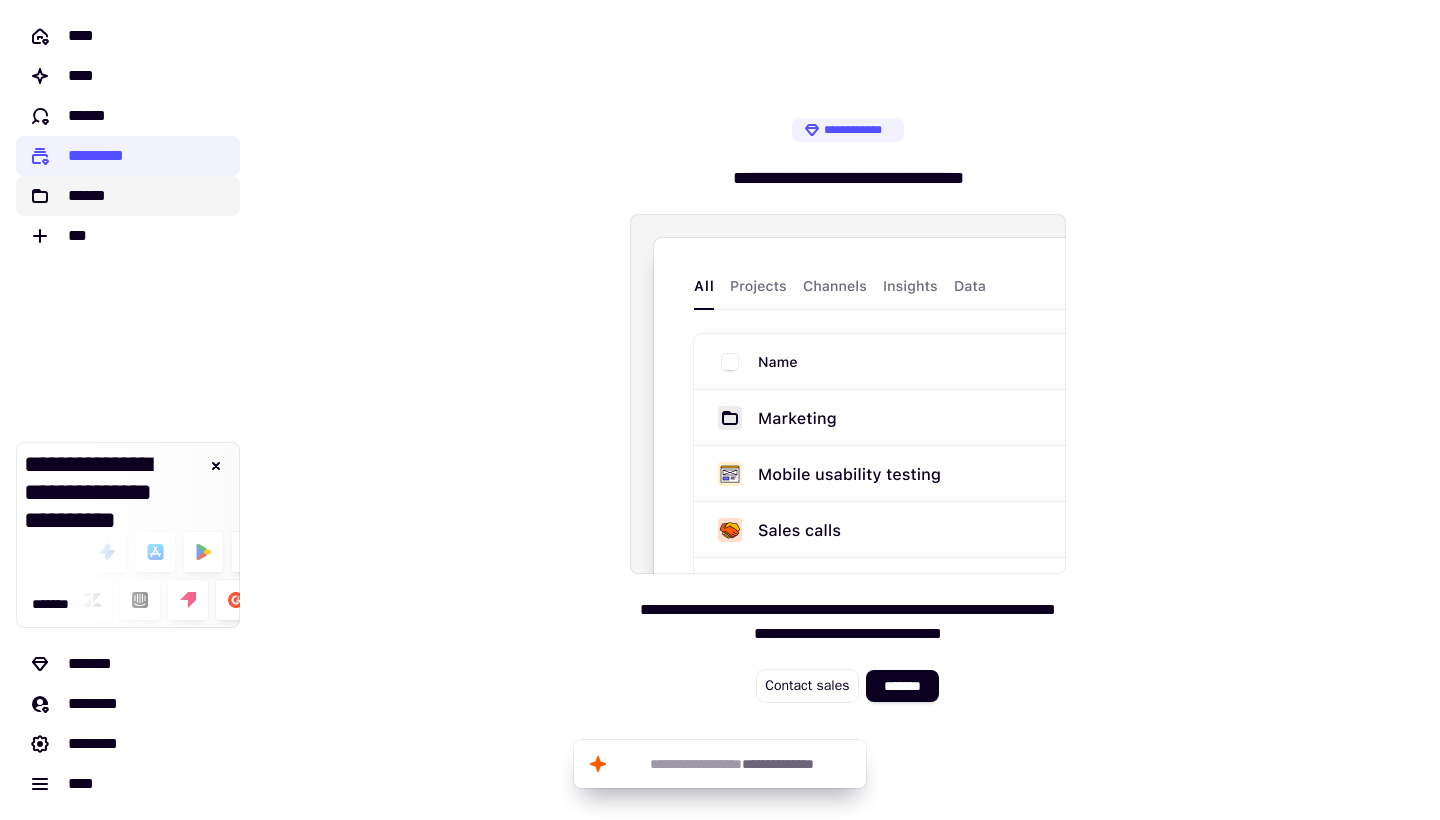 click on "******" 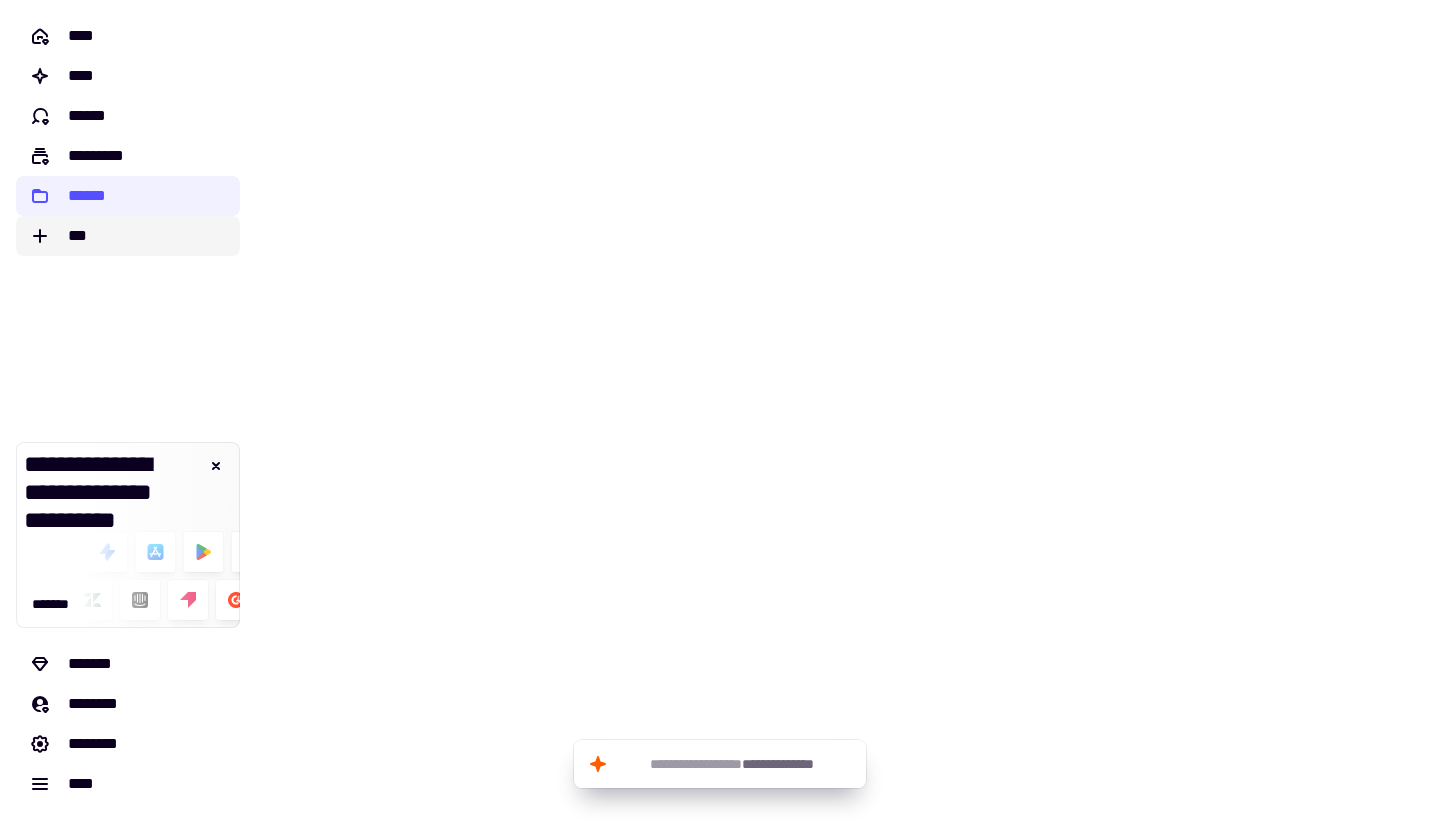 click on "***" 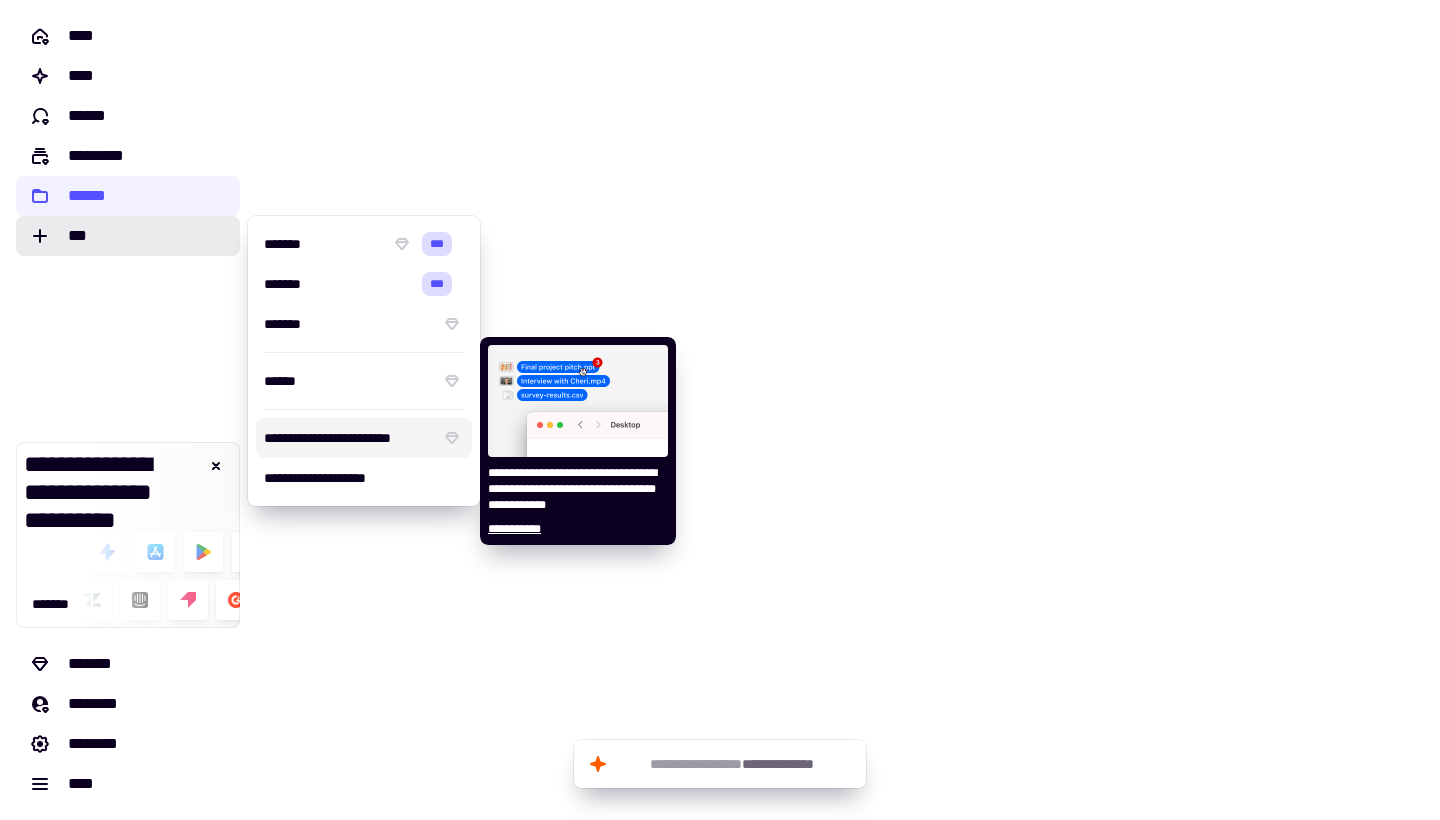 click on "**********" at bounding box center [348, 438] 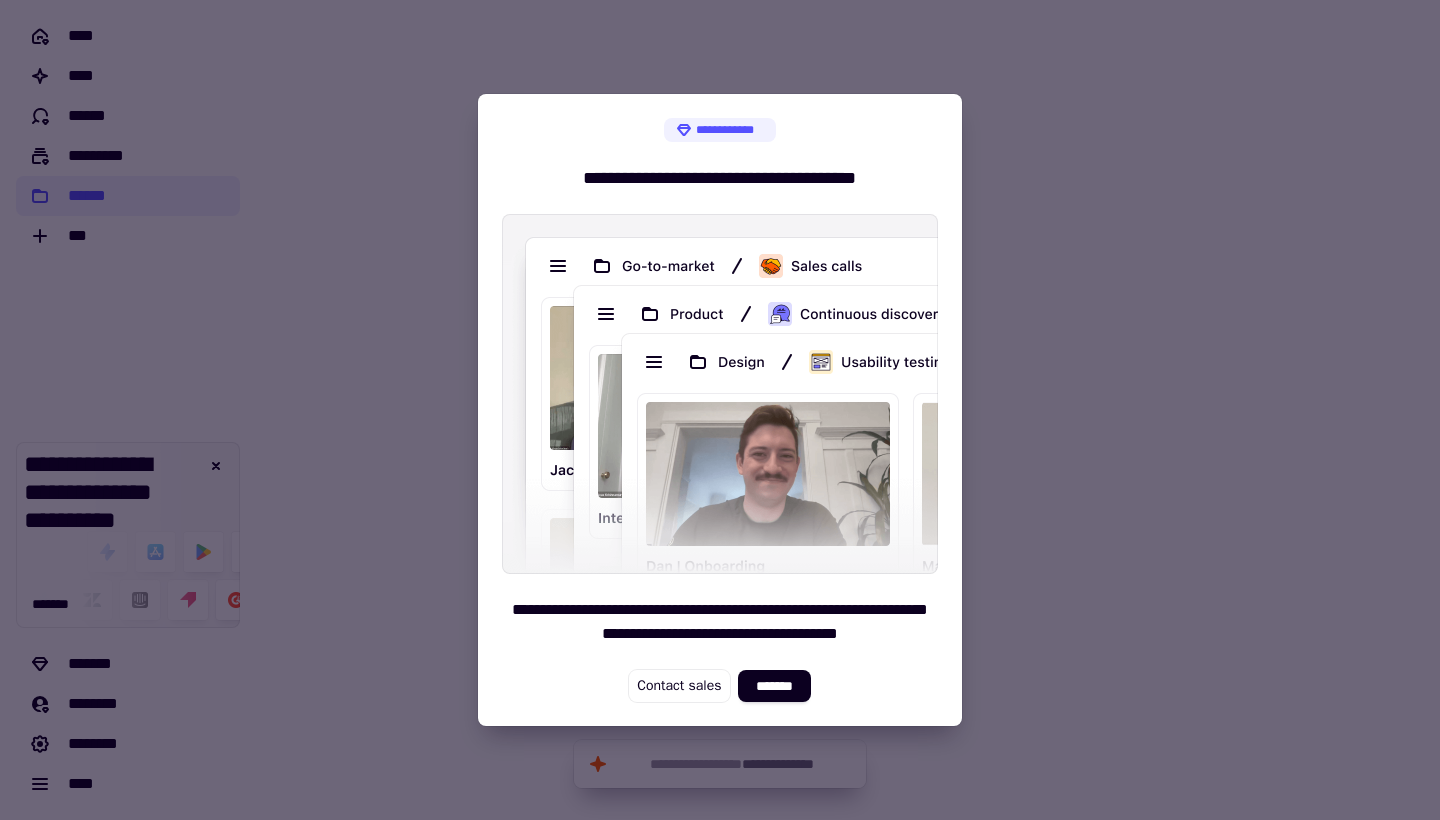 click at bounding box center [720, 394] 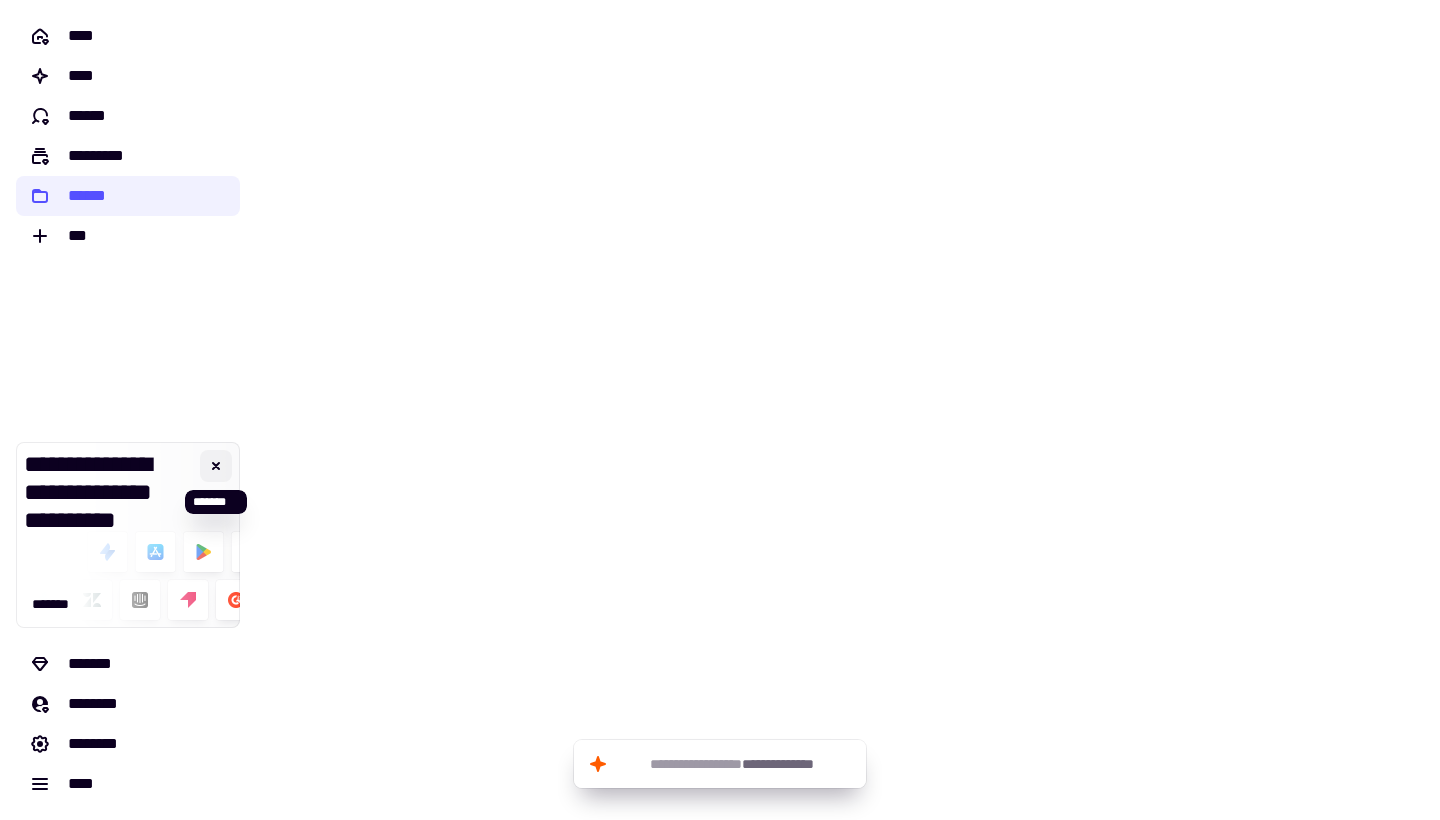 click 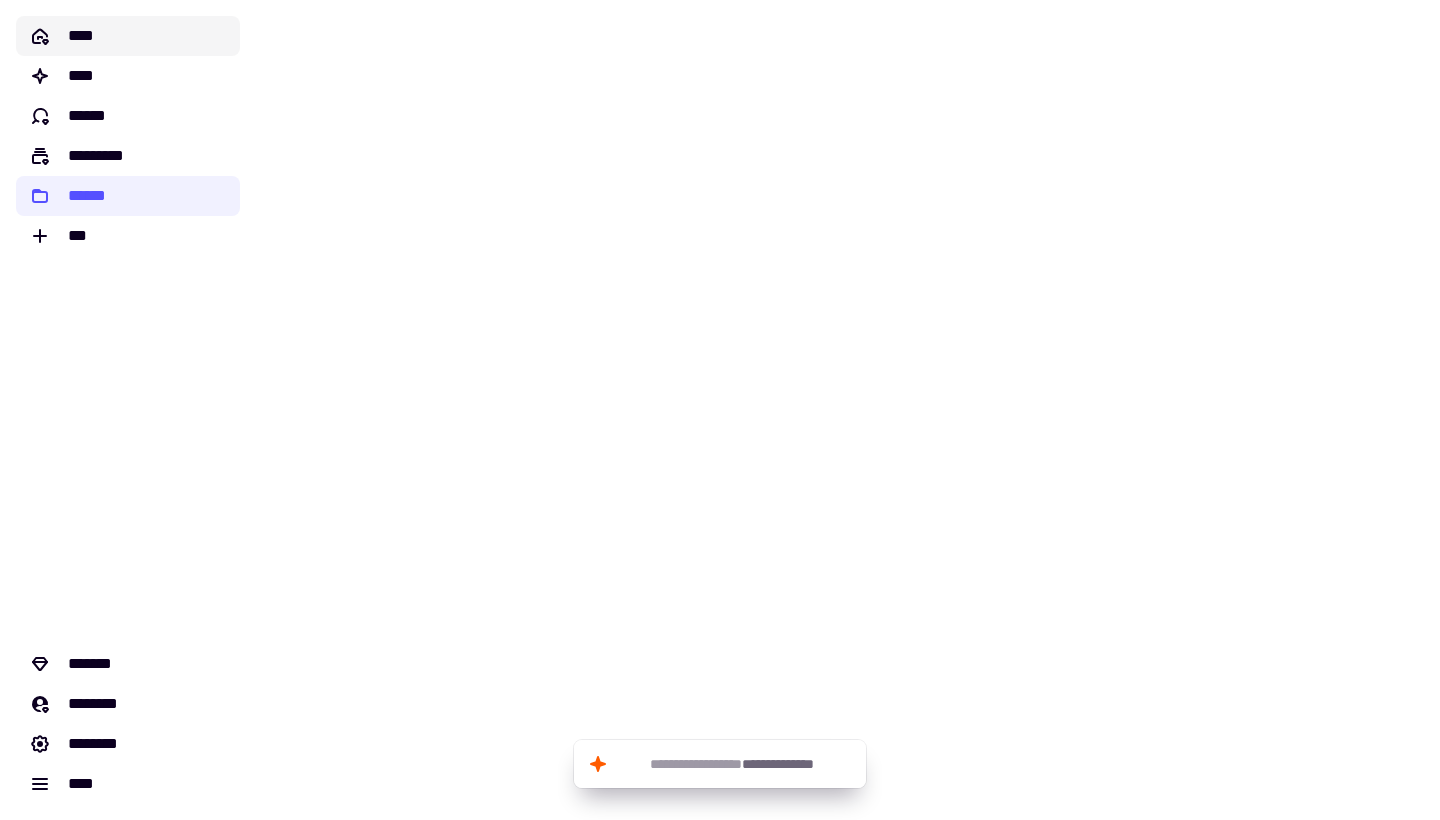 click on "****" 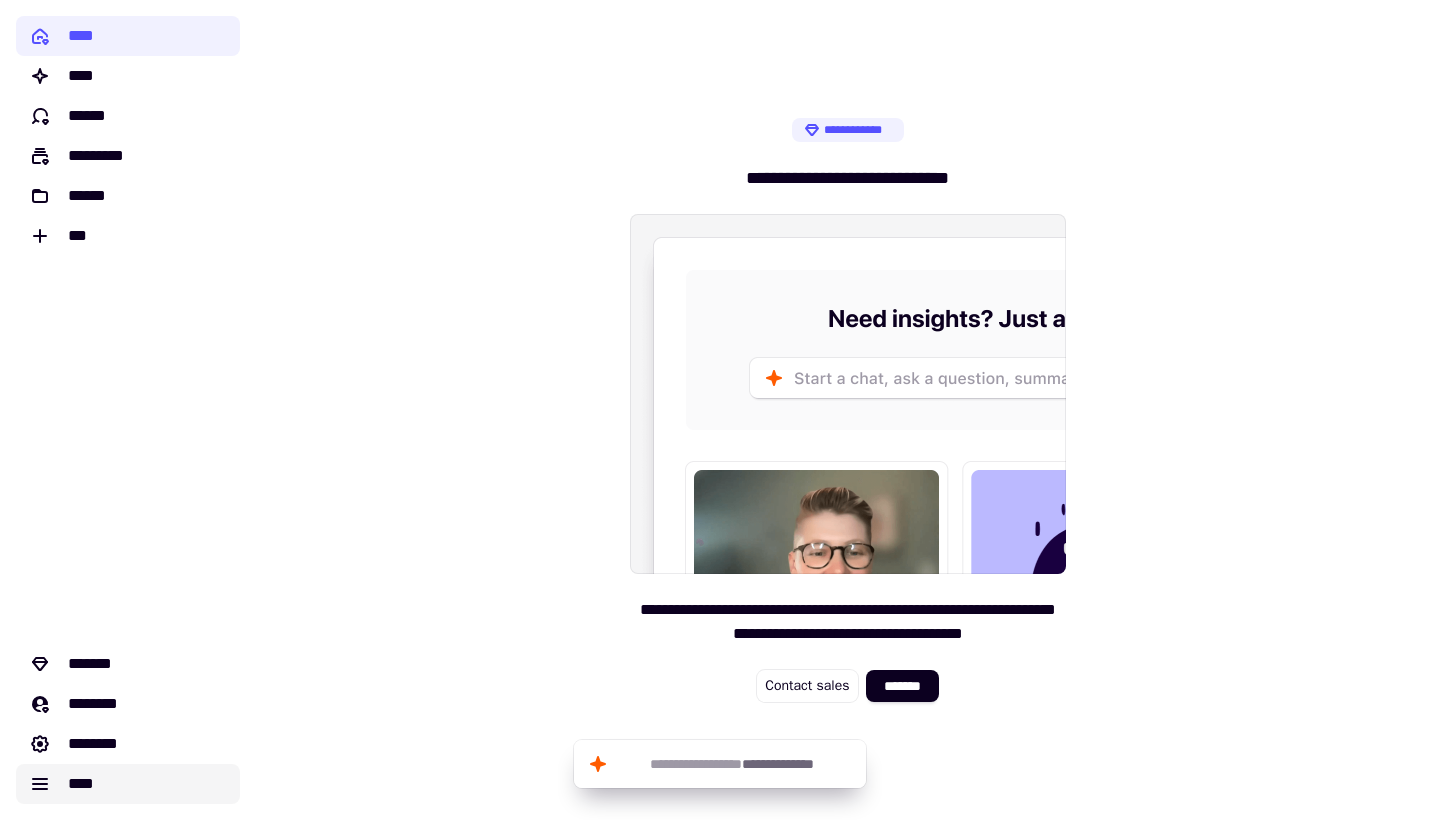 click on "****" 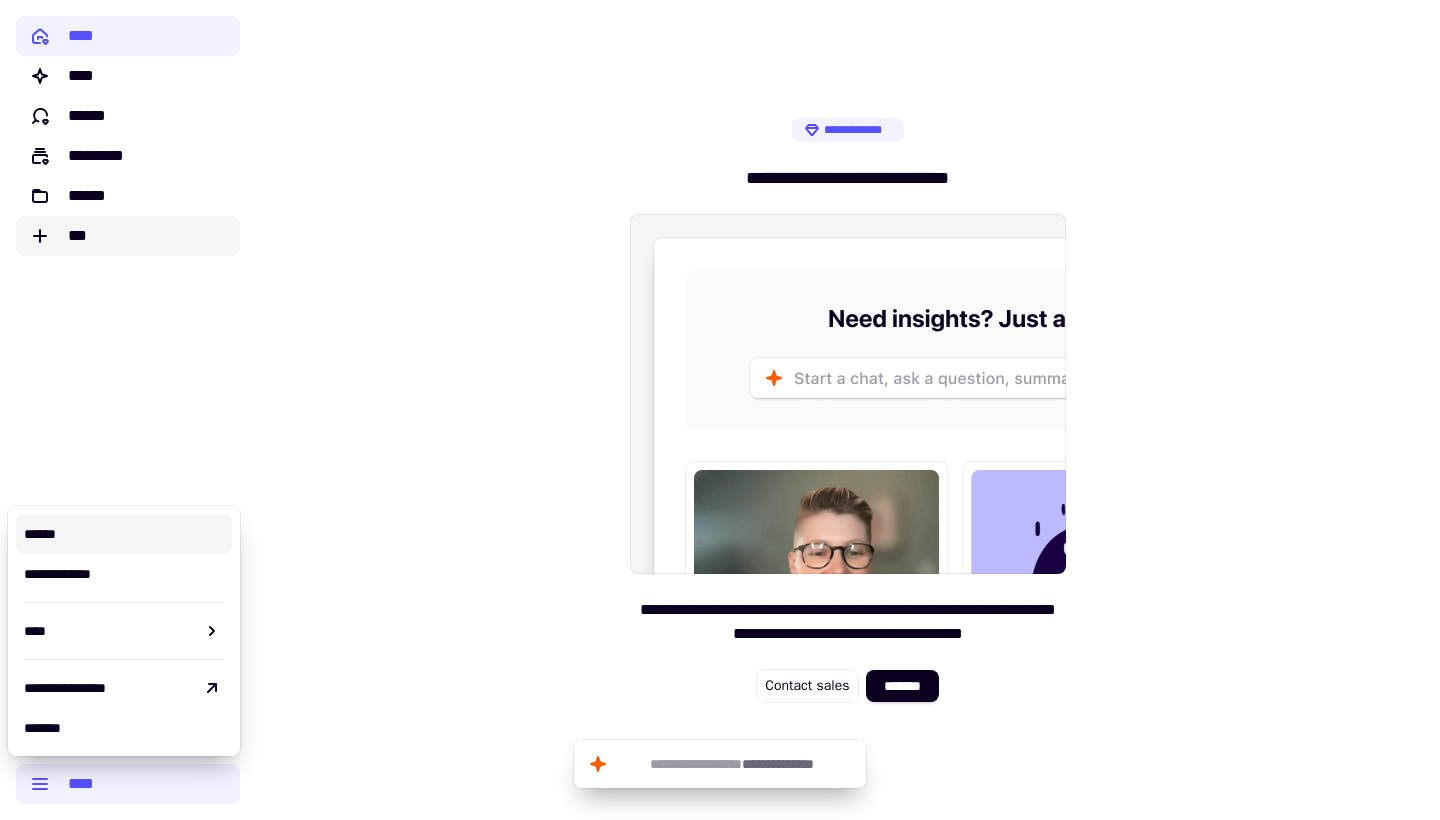 click on "***" 